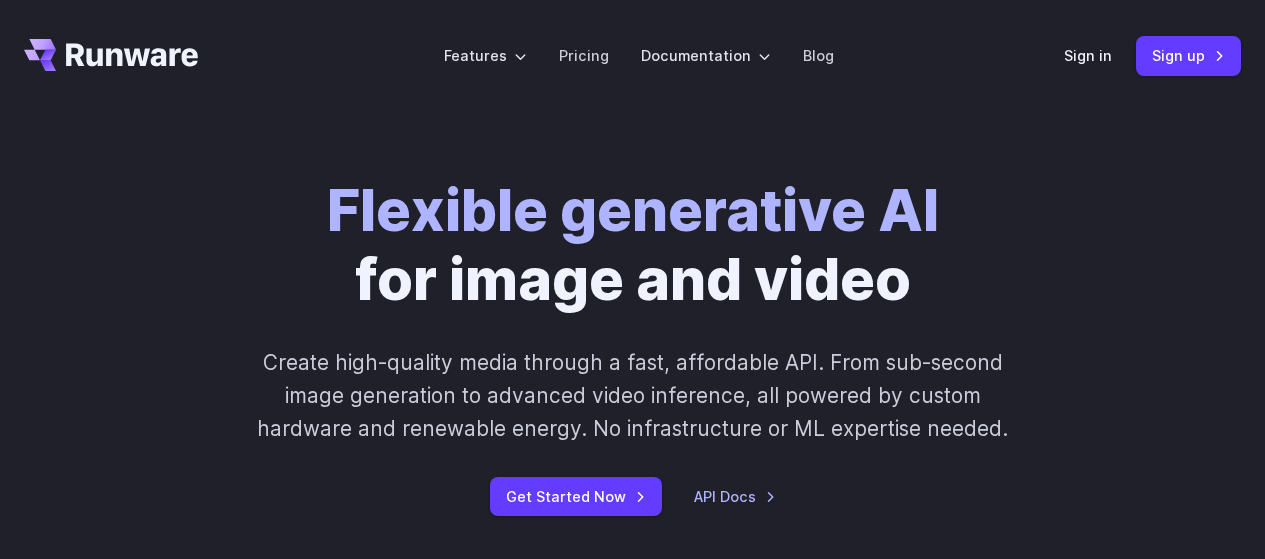 scroll, scrollTop: 0, scrollLeft: 0, axis: both 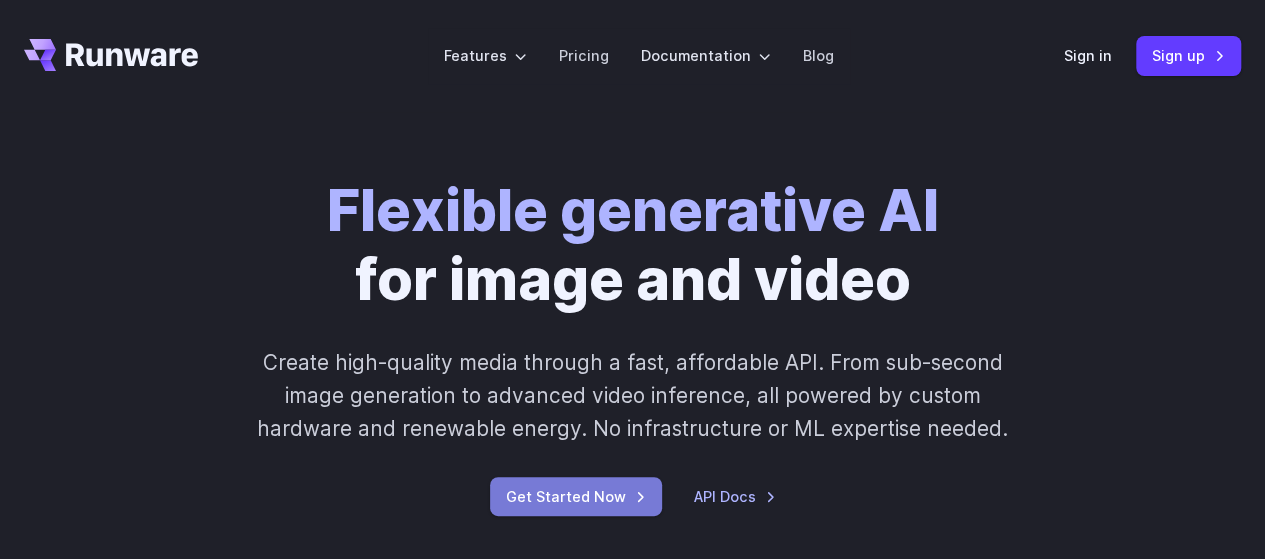 click on "Get Started Now" at bounding box center [576, 496] 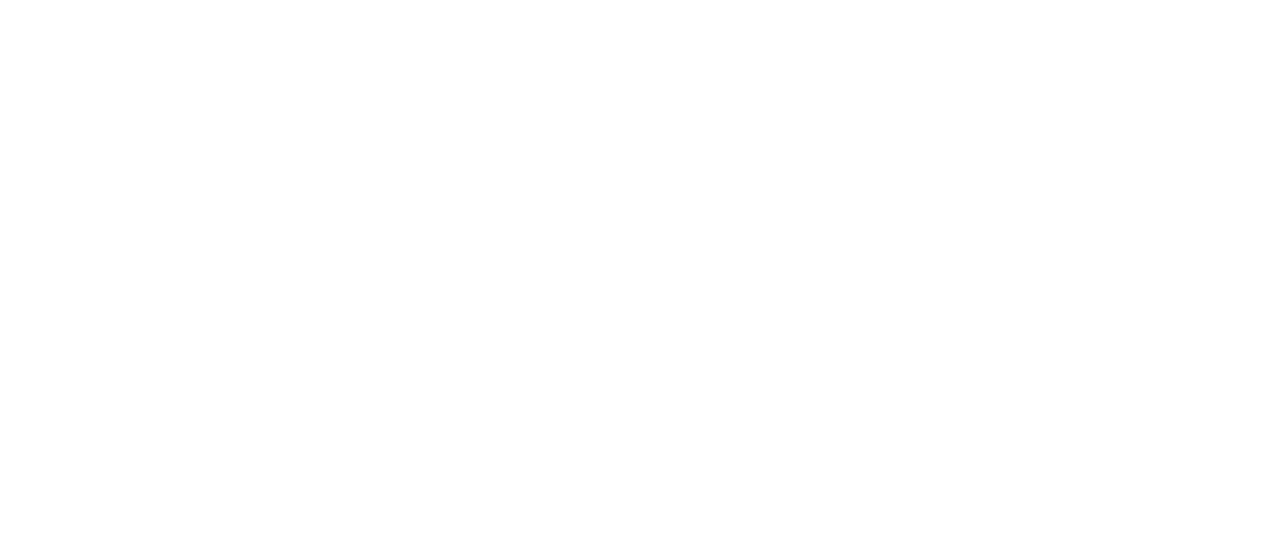 scroll, scrollTop: 0, scrollLeft: 0, axis: both 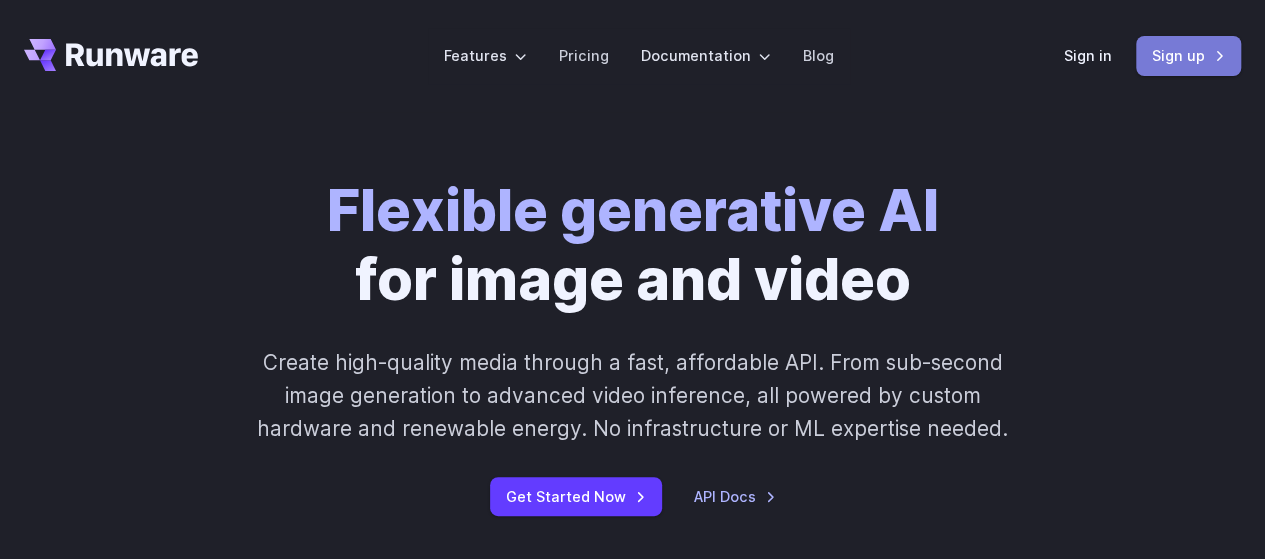 click on "Sign up" at bounding box center [1188, 55] 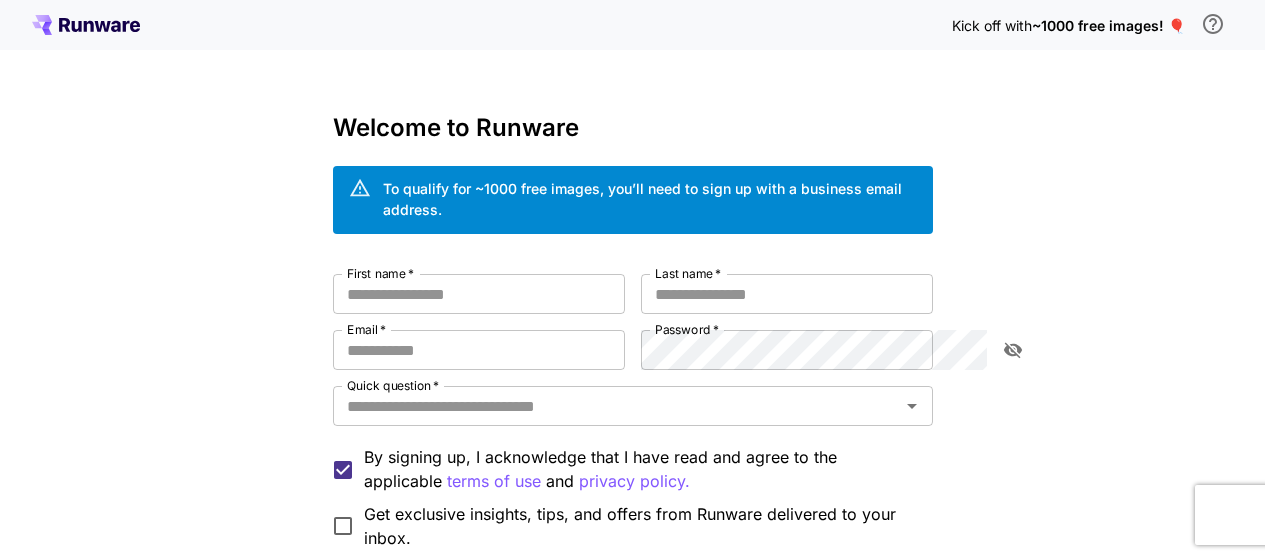 scroll, scrollTop: 0, scrollLeft: 0, axis: both 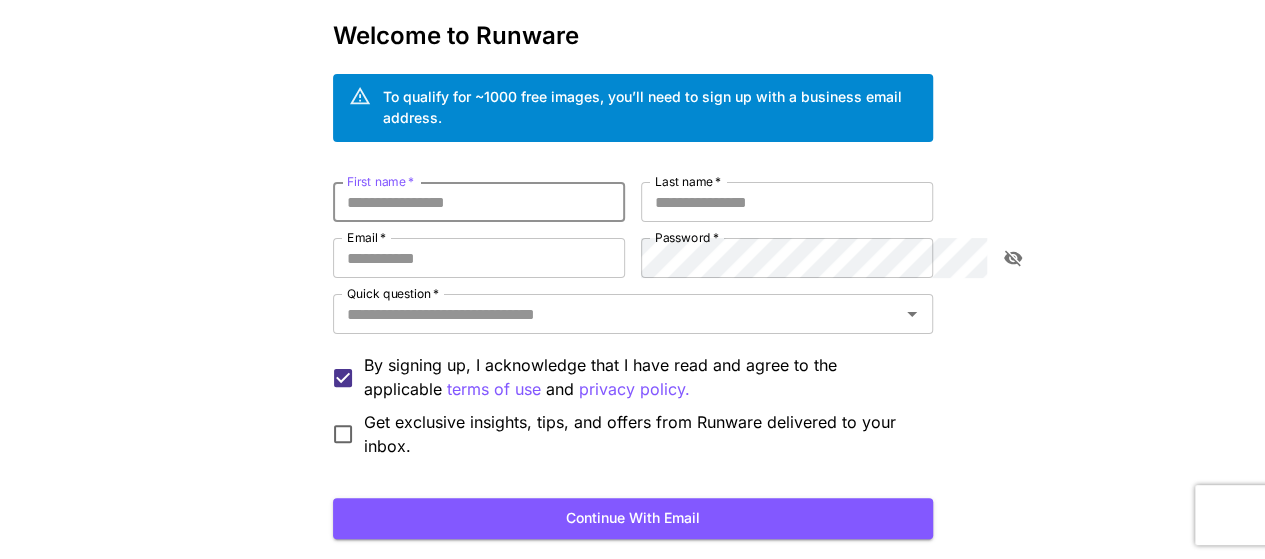 click on "First name   *" at bounding box center [479, 202] 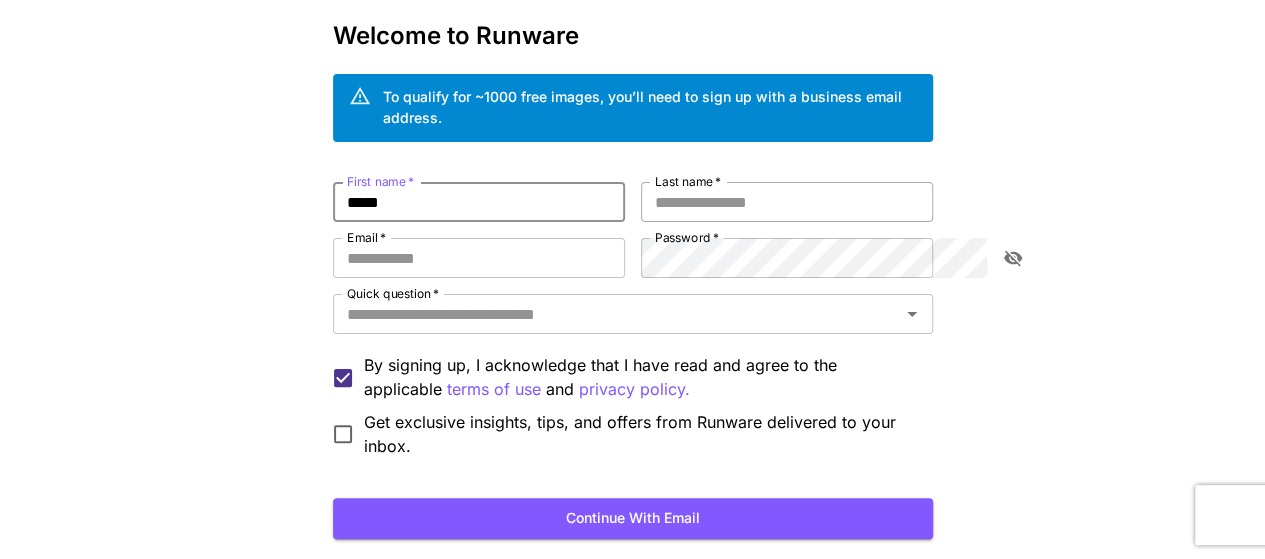 type on "*****" 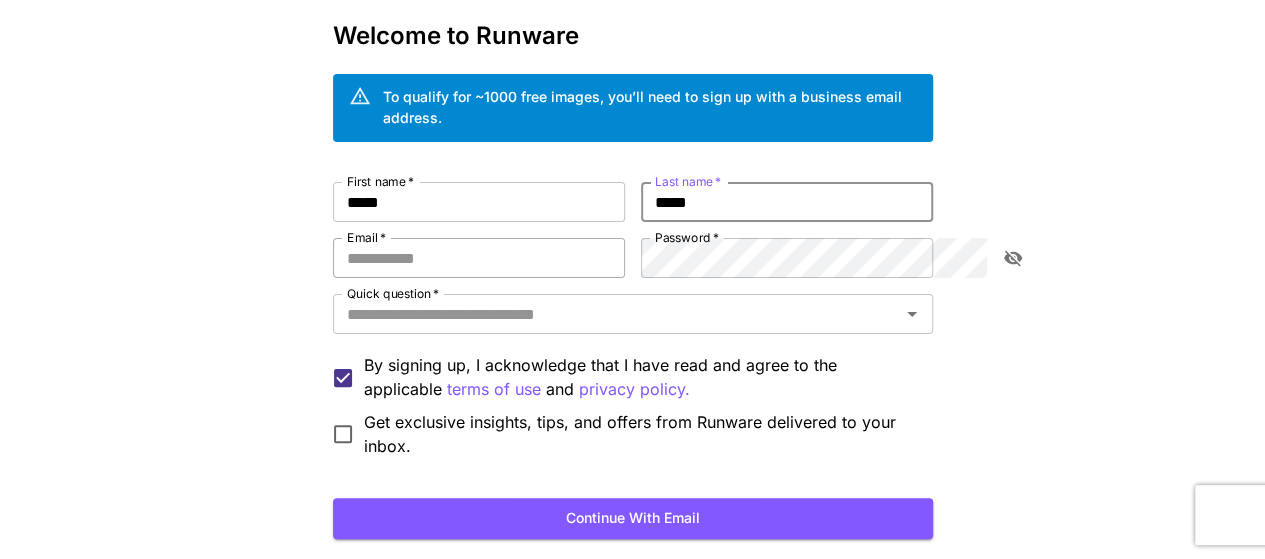 type on "*****" 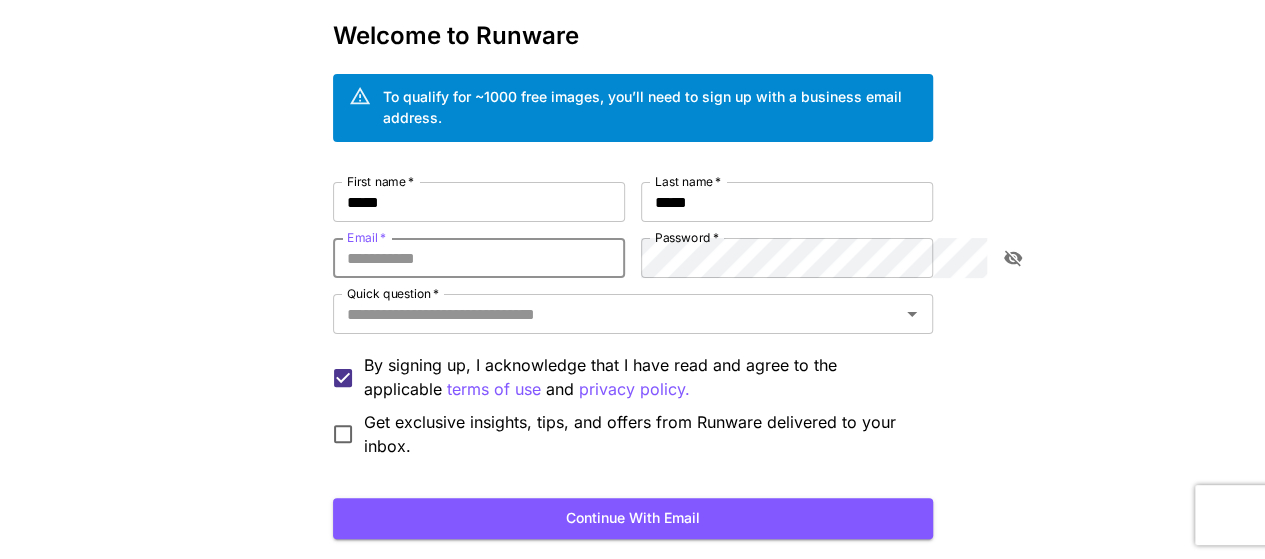 type on "**********" 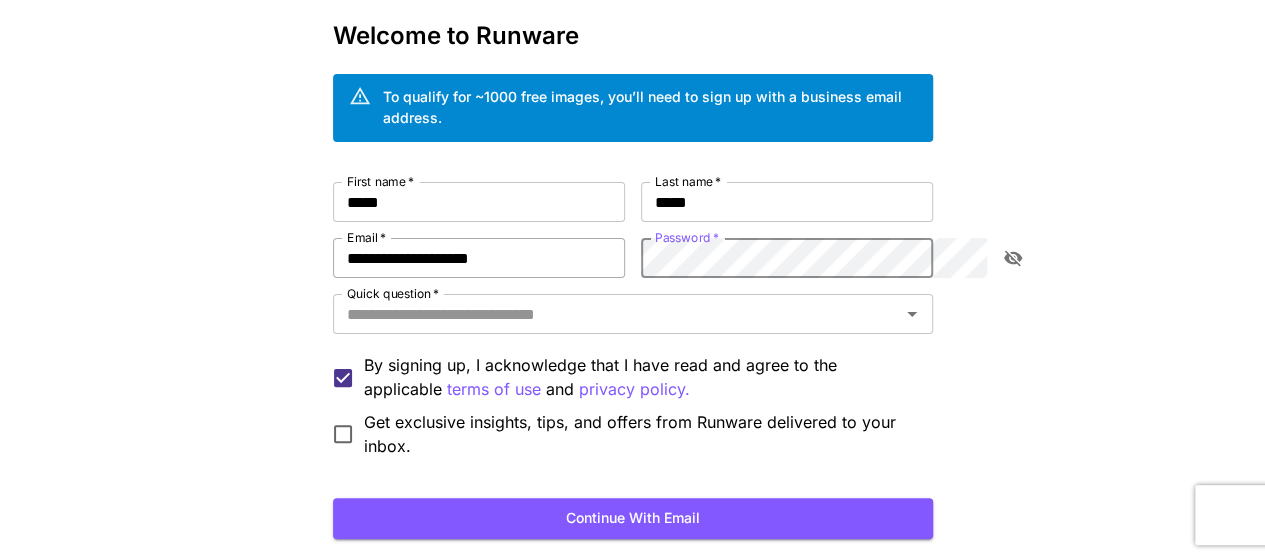 click on "**********" at bounding box center [633, 320] 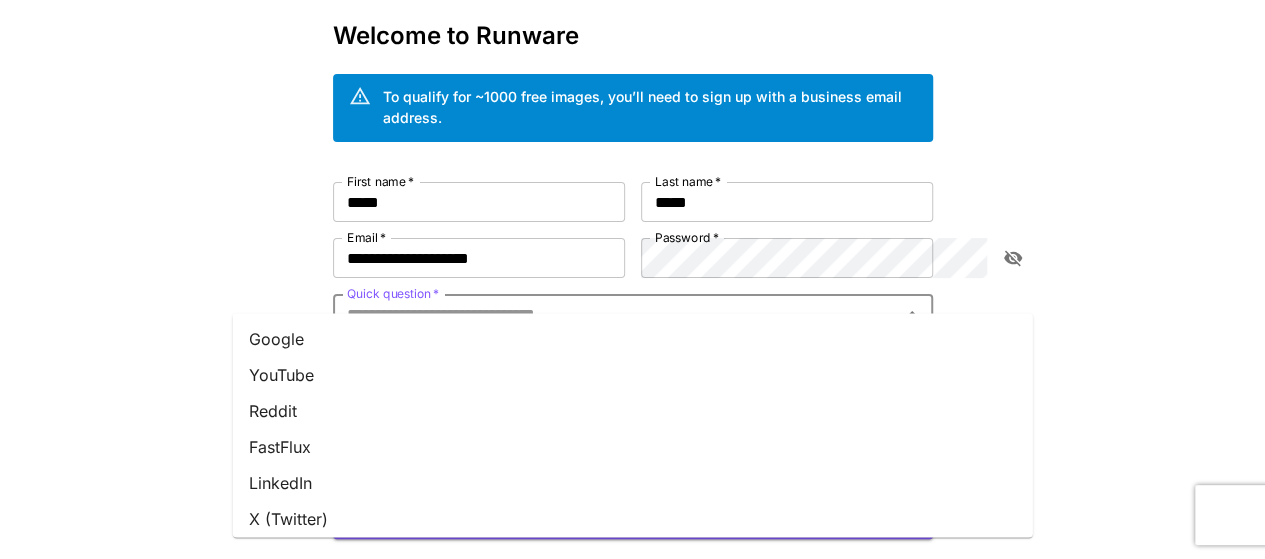 click on "Quick question   *" at bounding box center (616, 314) 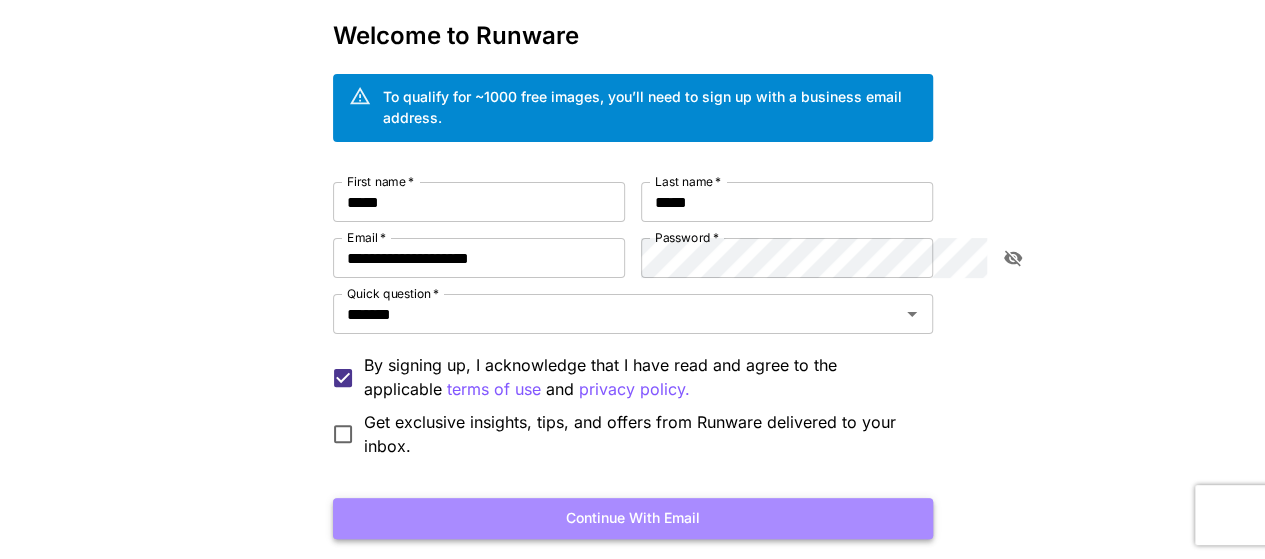 click on "Continue with email" at bounding box center (633, 518) 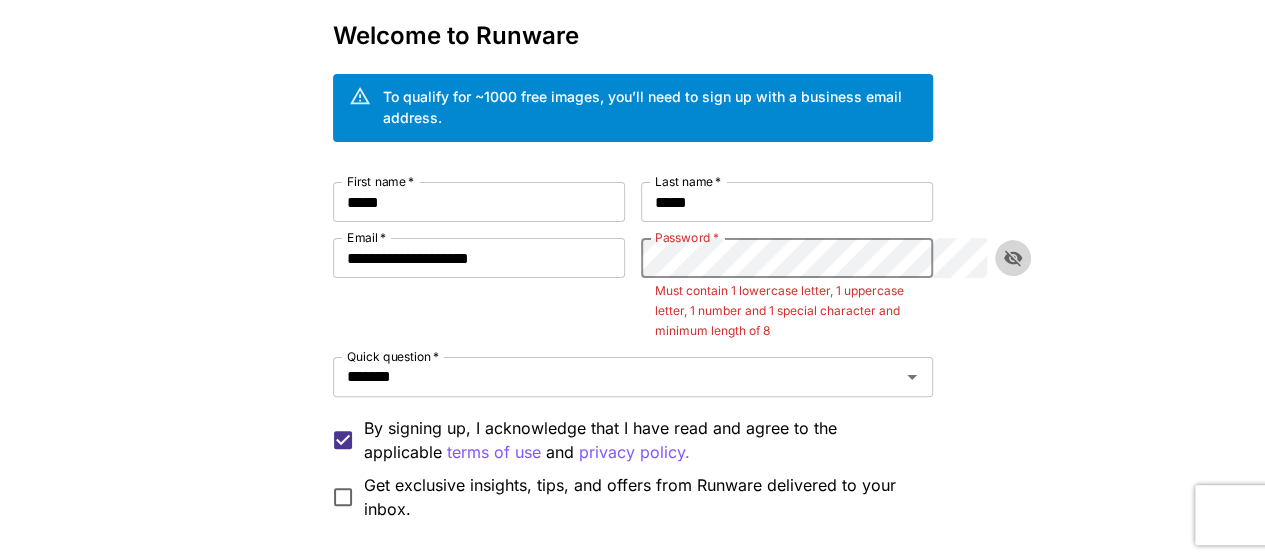 click 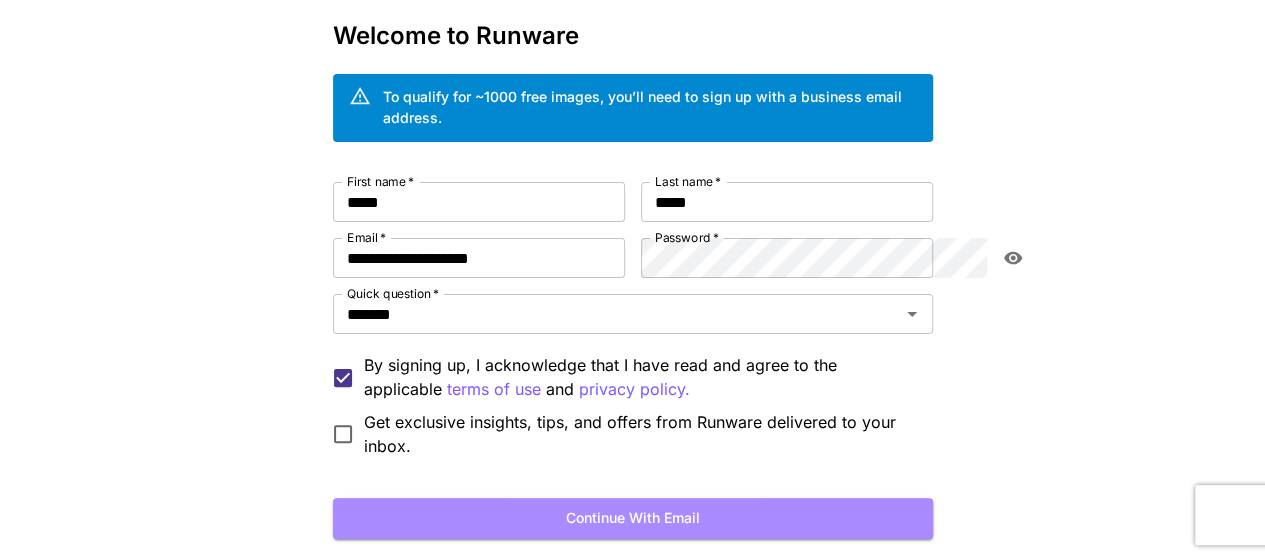 click on "Continue with email" at bounding box center [633, 518] 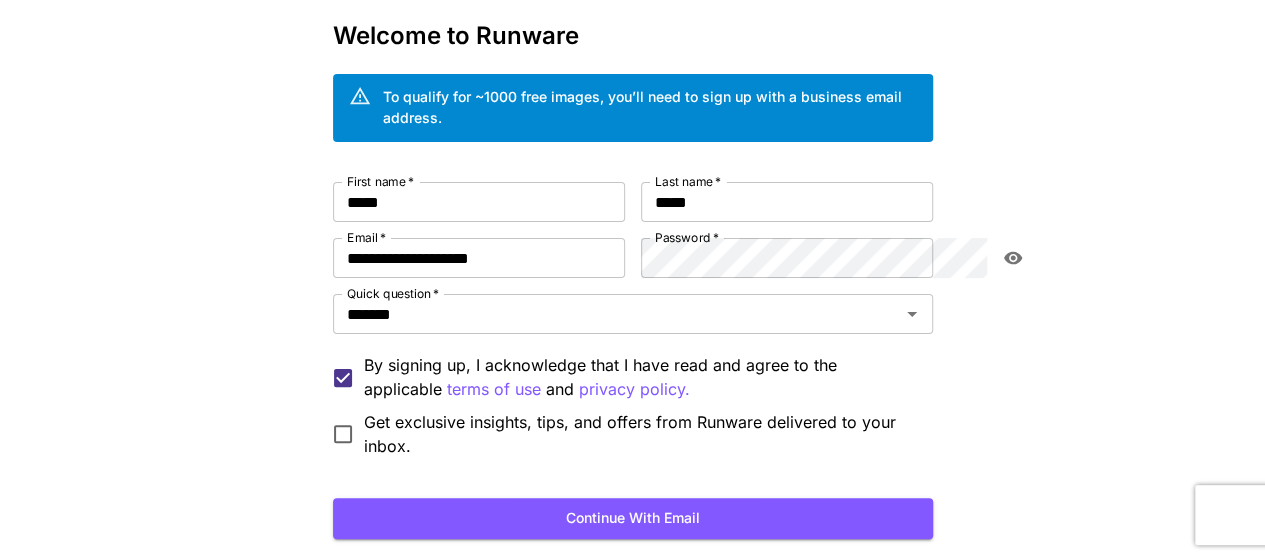scroll, scrollTop: 0, scrollLeft: 0, axis: both 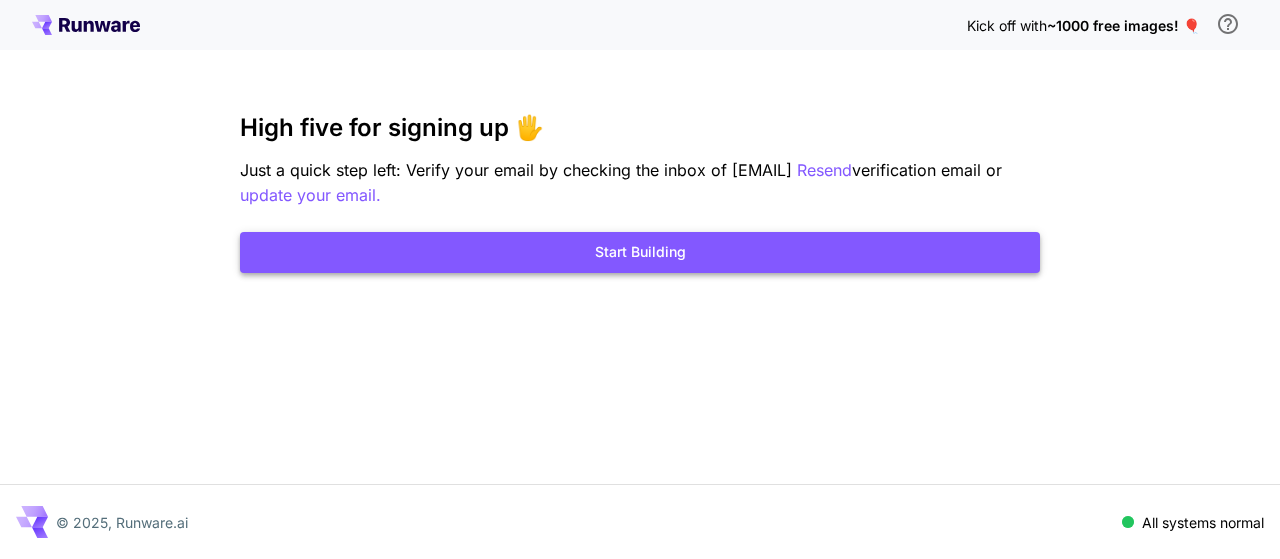 click on "Start Building" at bounding box center (640, 252) 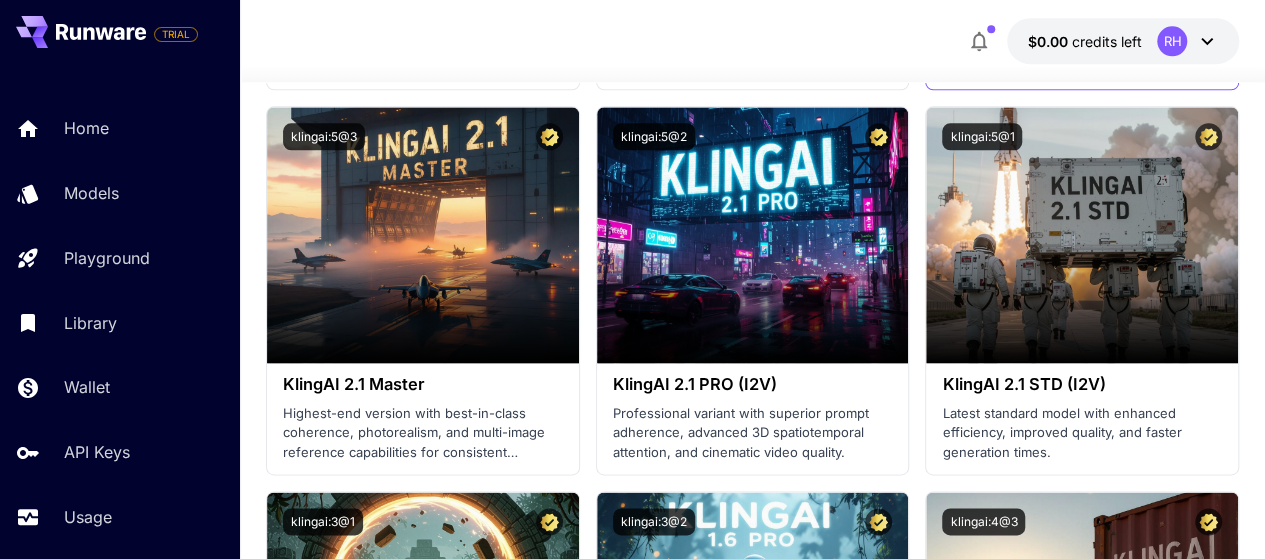 scroll, scrollTop: 800, scrollLeft: 0, axis: vertical 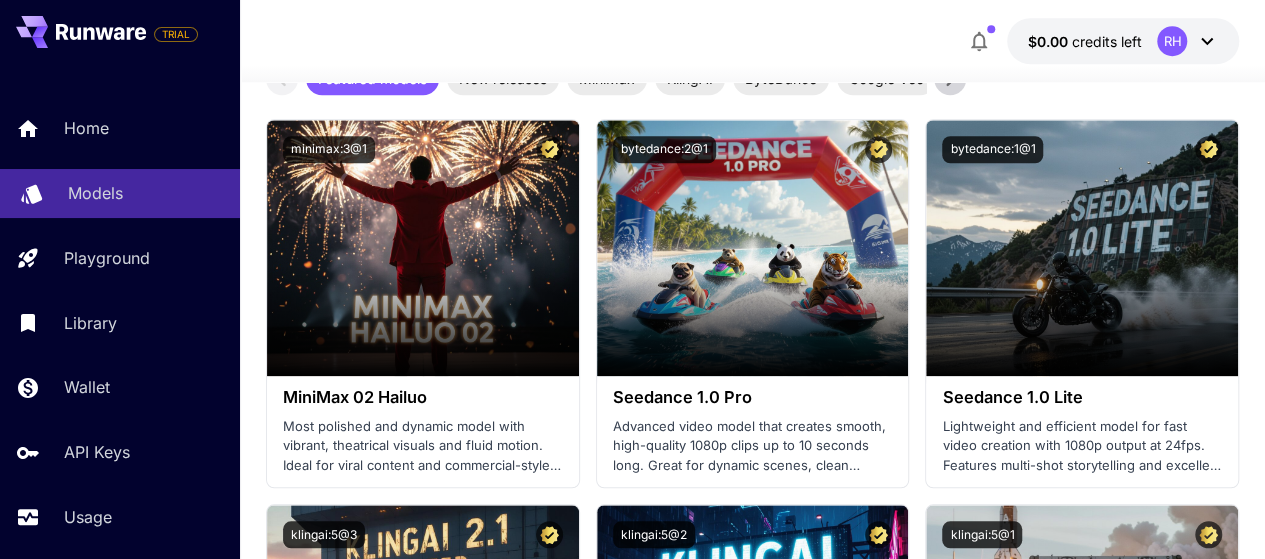 click on "Models" at bounding box center (146, 193) 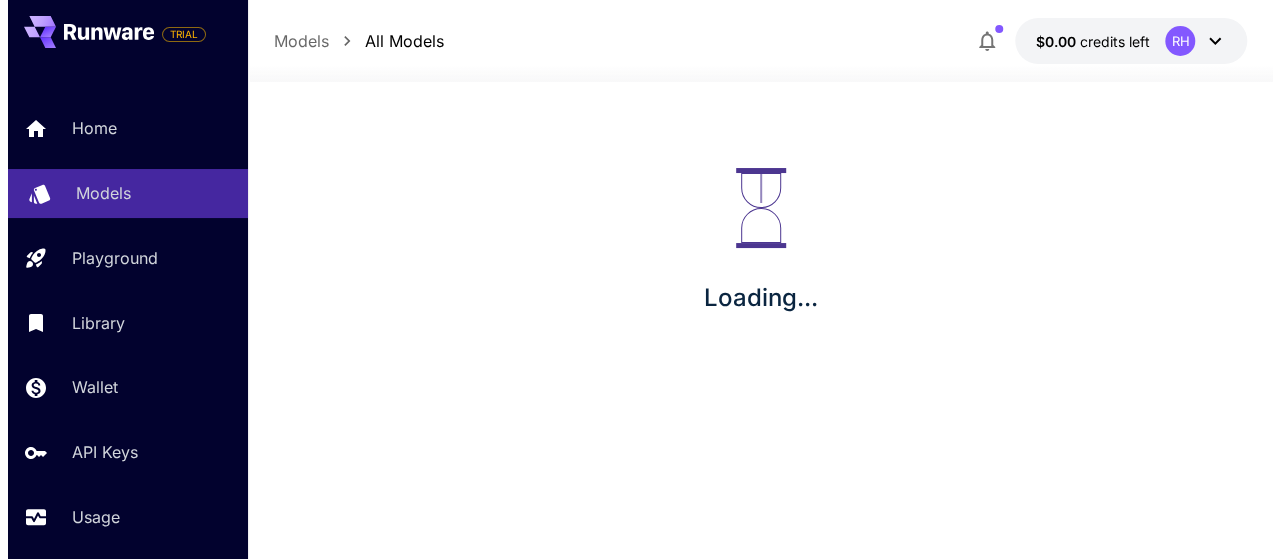 scroll, scrollTop: 0, scrollLeft: 0, axis: both 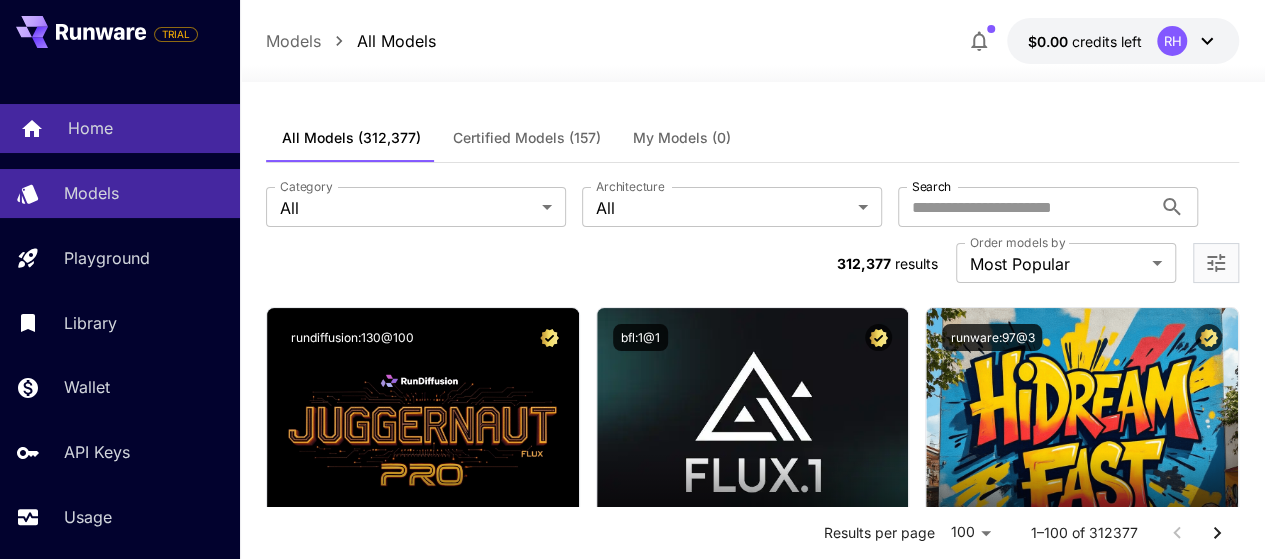 click on "Home" at bounding box center [120, 128] 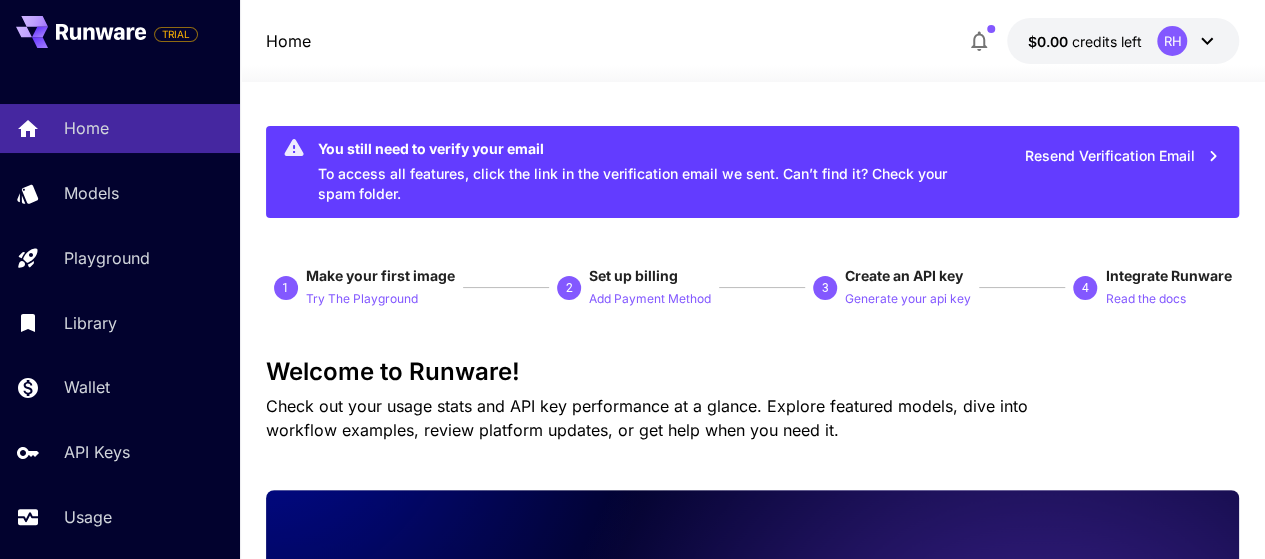 click 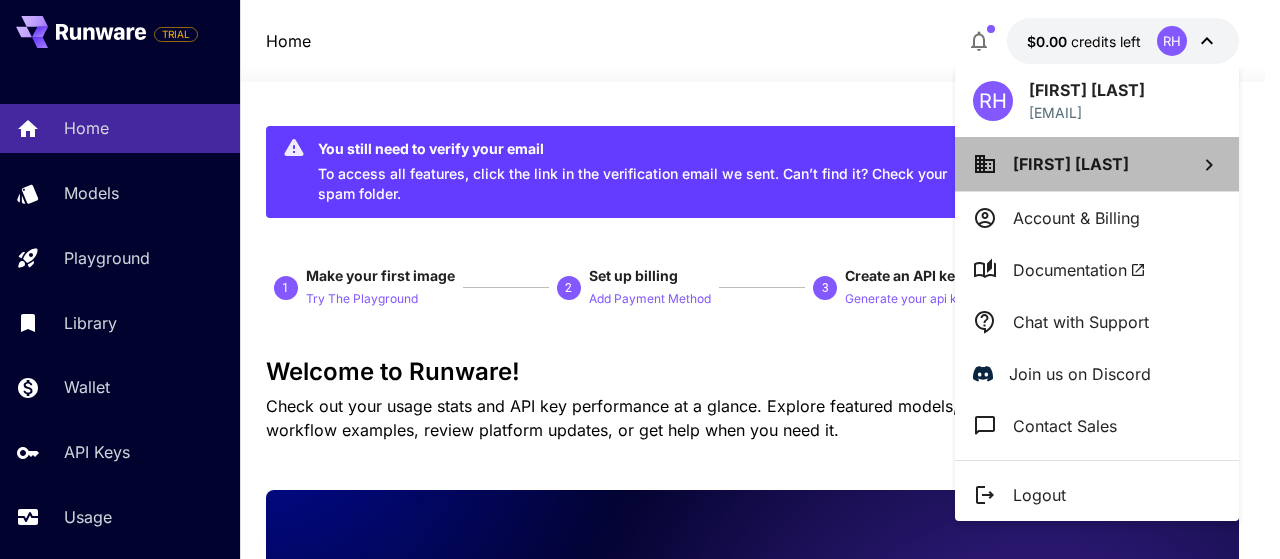 click on "Rakib Hasan" at bounding box center (1097, 164) 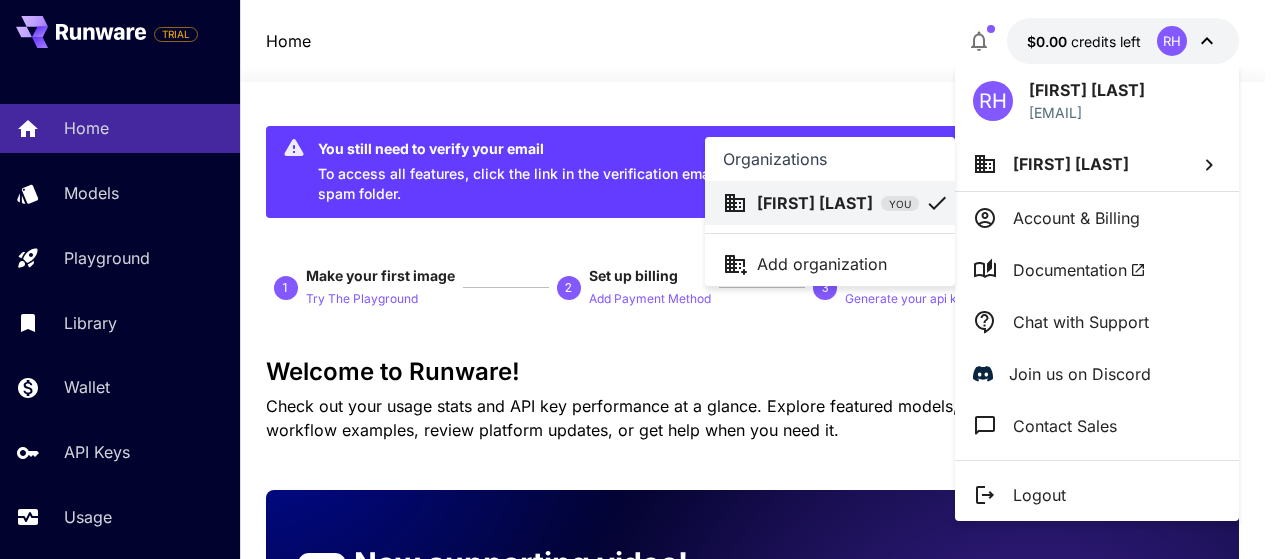 click at bounding box center (640, 279) 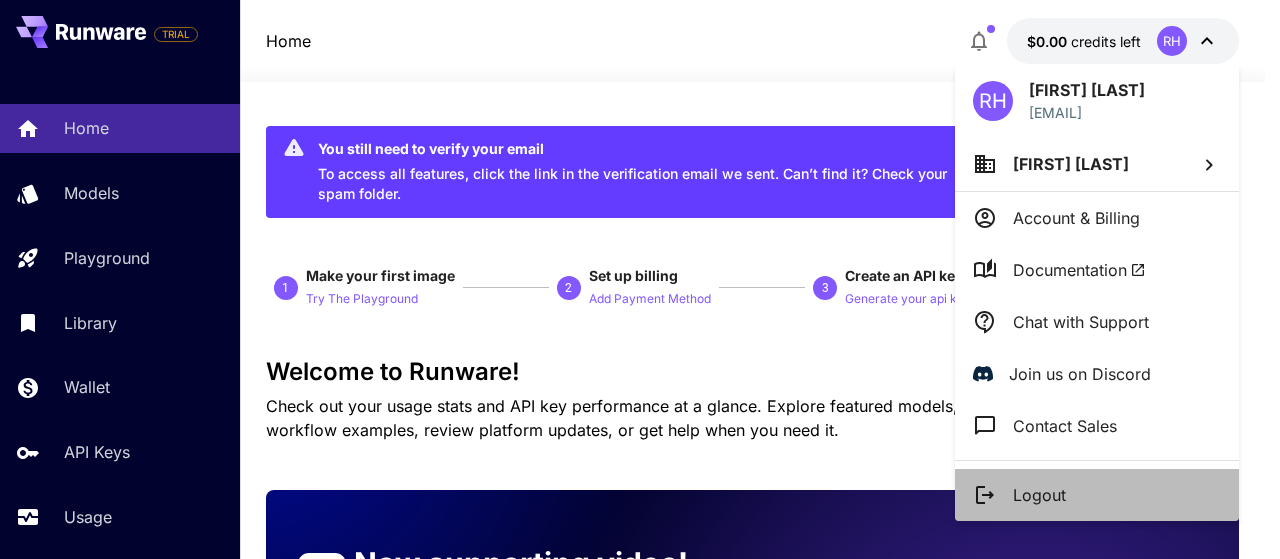 click on "Logout" at bounding box center (1039, 495) 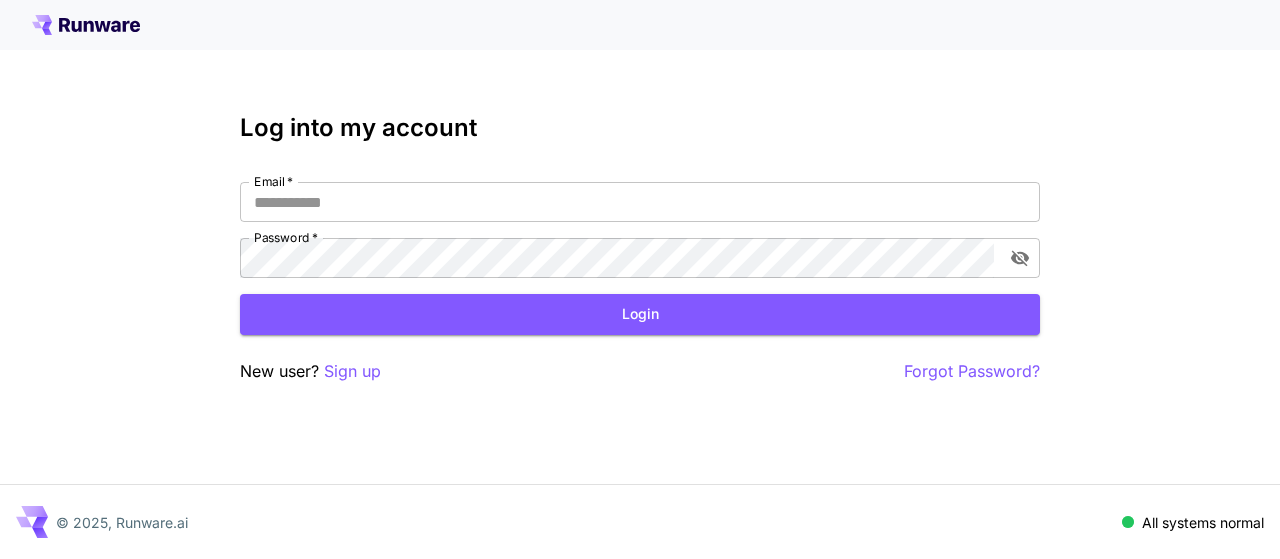 scroll, scrollTop: 0, scrollLeft: 0, axis: both 